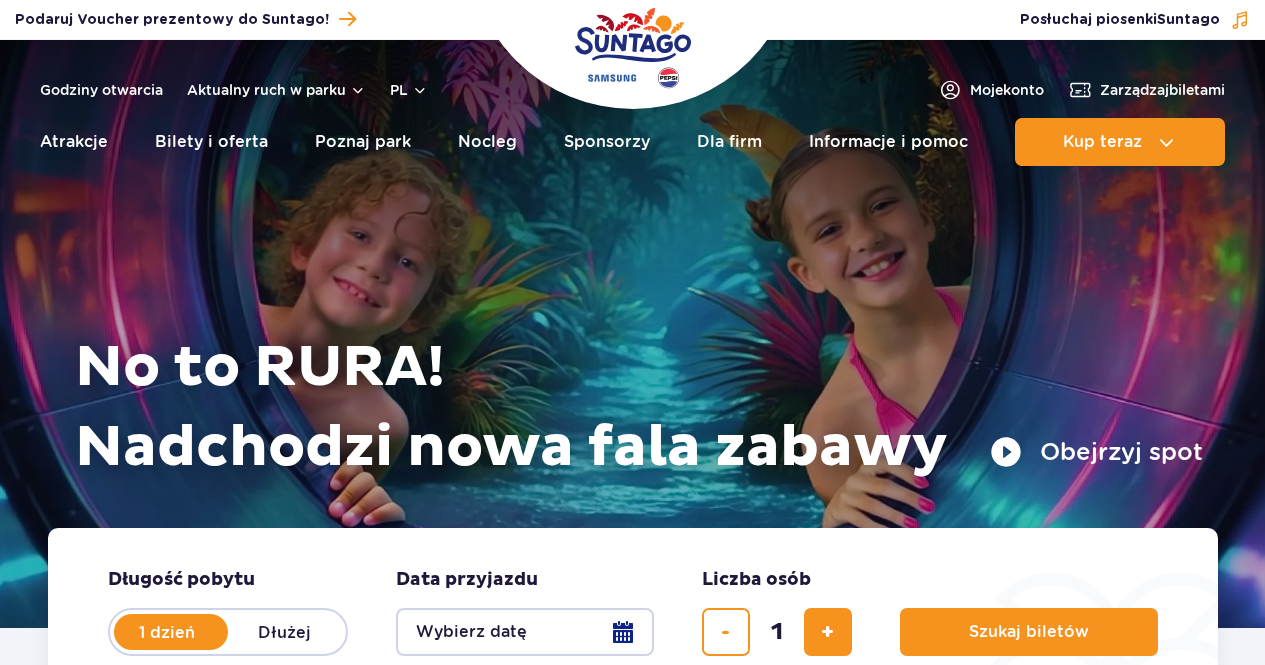scroll, scrollTop: 0, scrollLeft: 0, axis: both 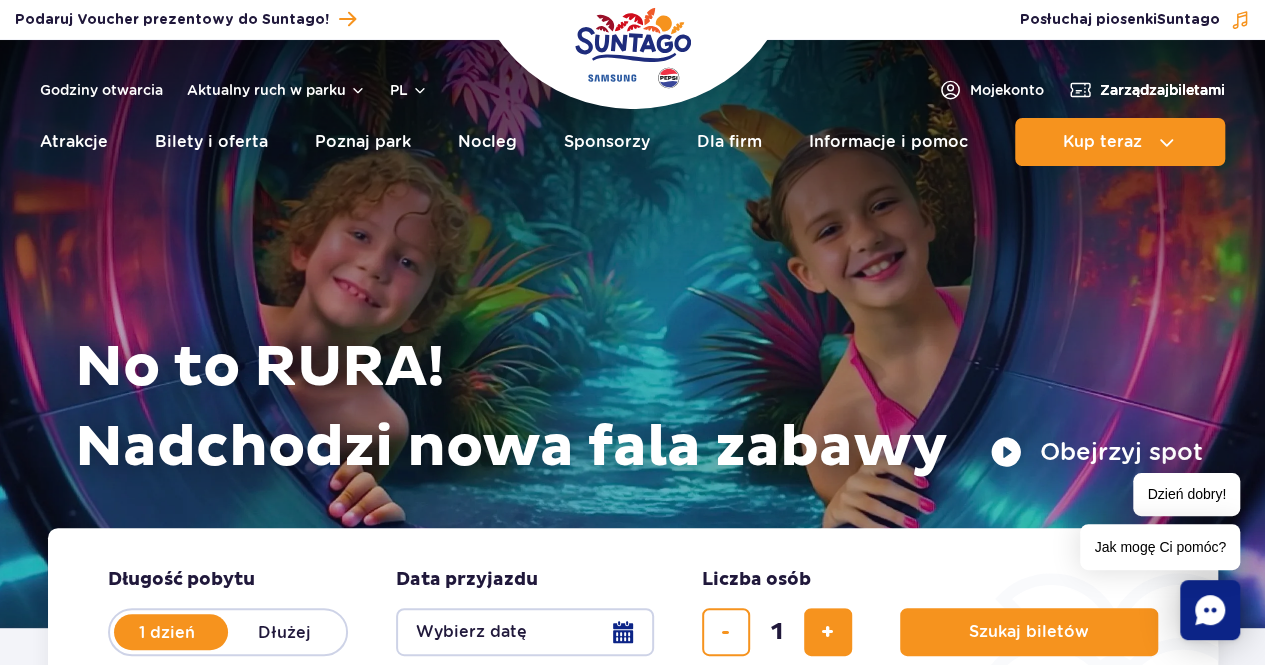 click on "Zarządzaj  biletami" at bounding box center [1162, 90] 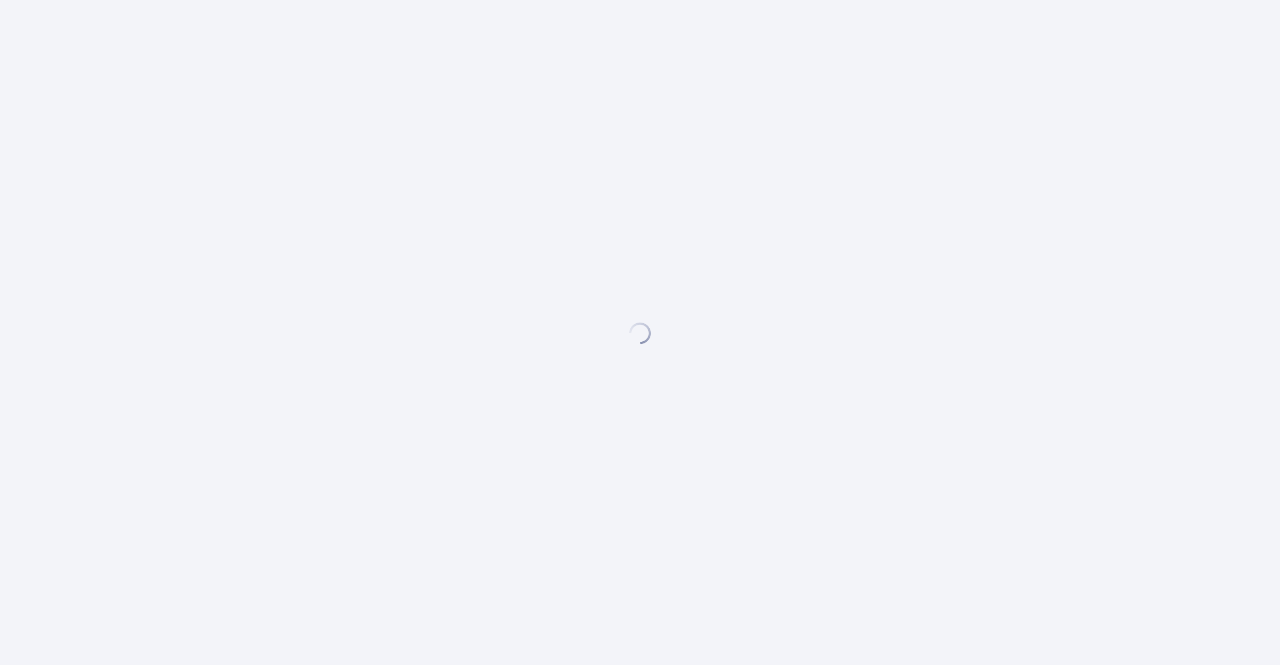scroll, scrollTop: 0, scrollLeft: 0, axis: both 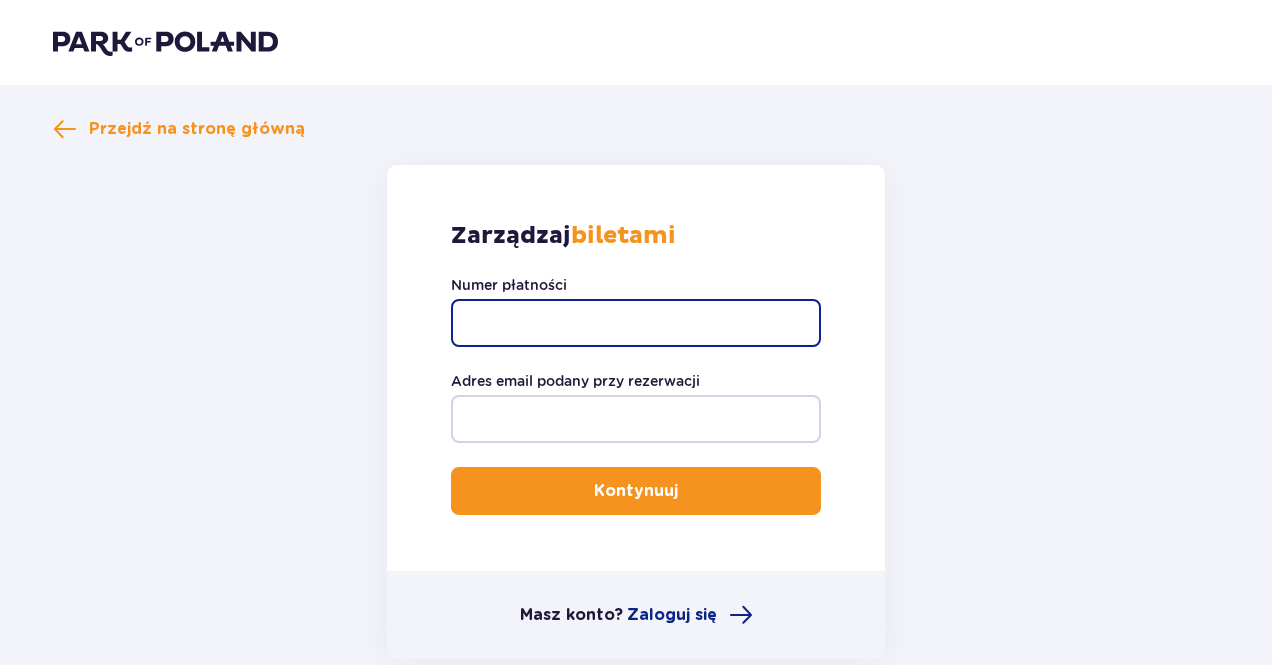 click on "Numer płatności" at bounding box center [636, 323] 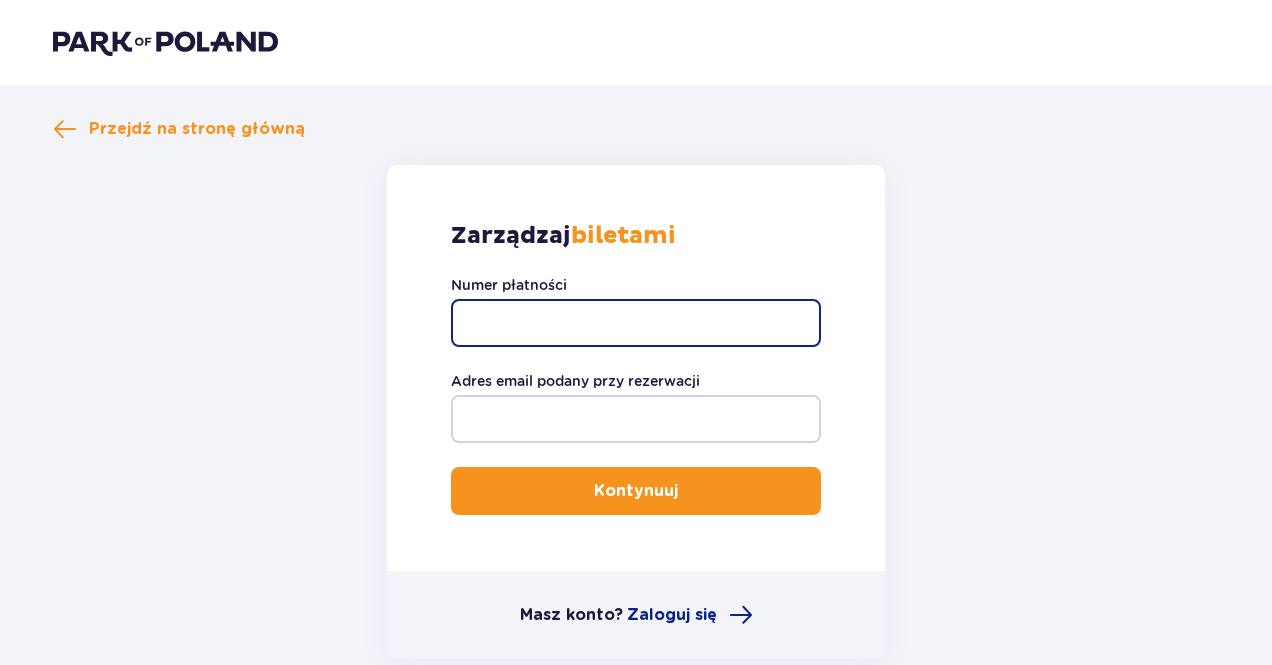 type on "TR-VRC-EV6SJJX" 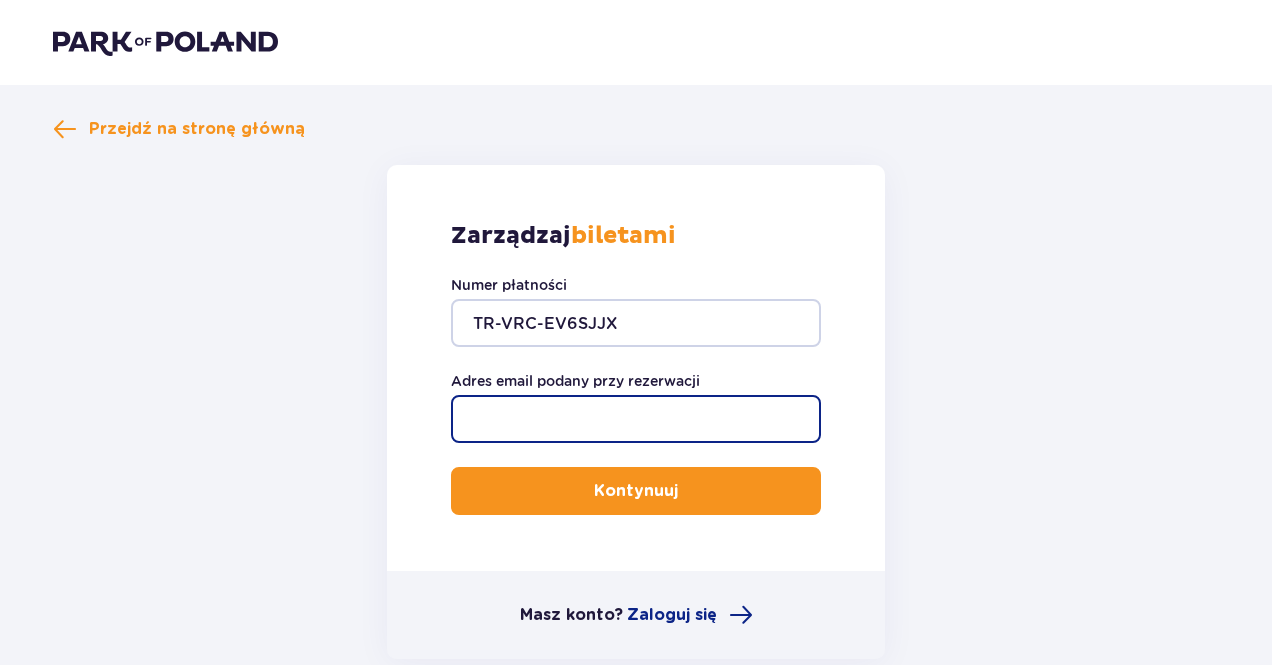 click on "Adres email podany przy rezerwacji" at bounding box center (636, 419) 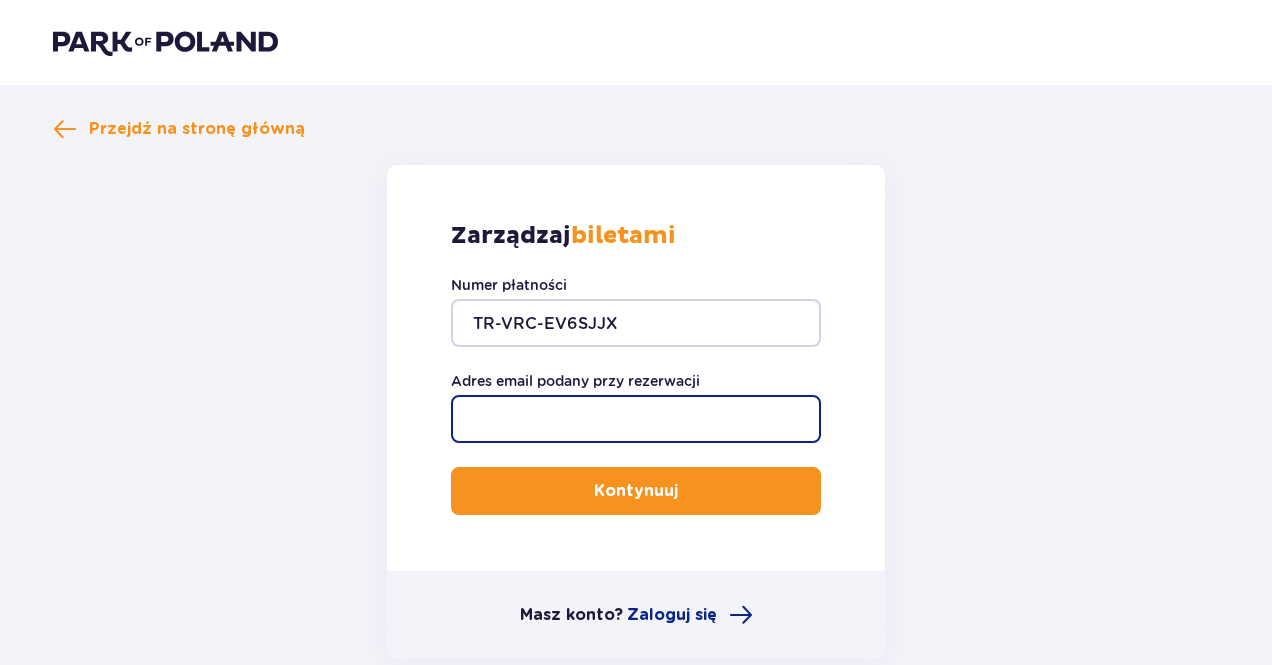 type on "[EMAIL]" 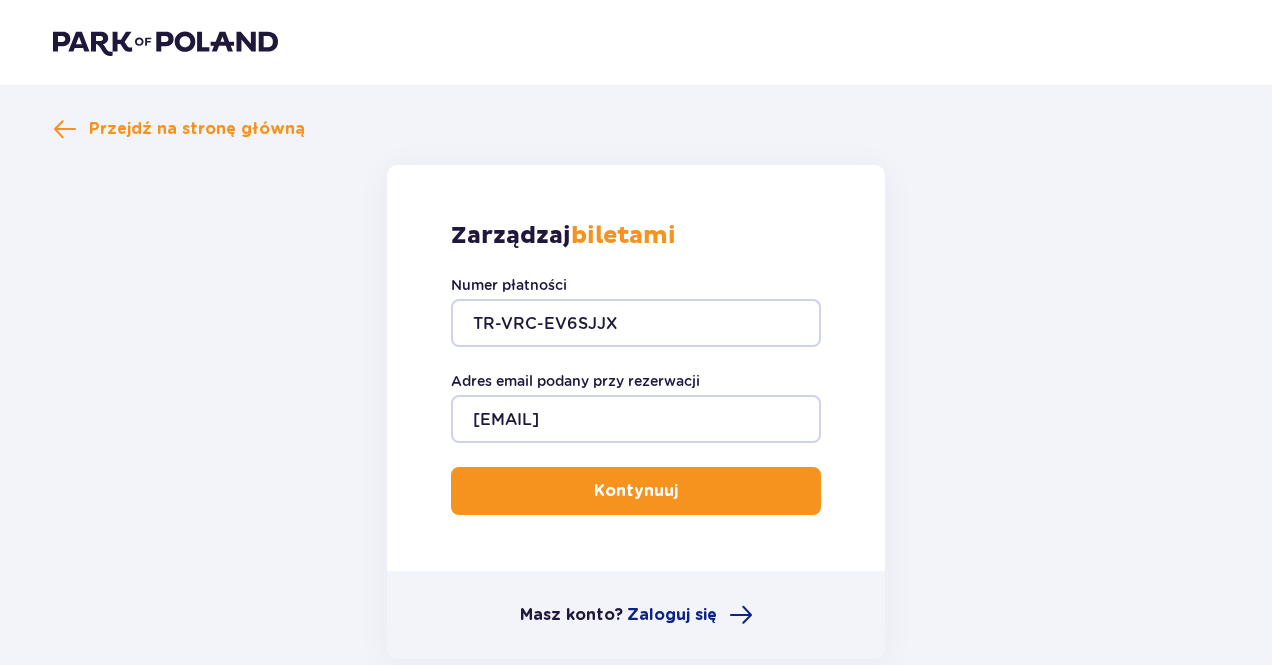 click on "Kontynuuj" at bounding box center [636, 491] 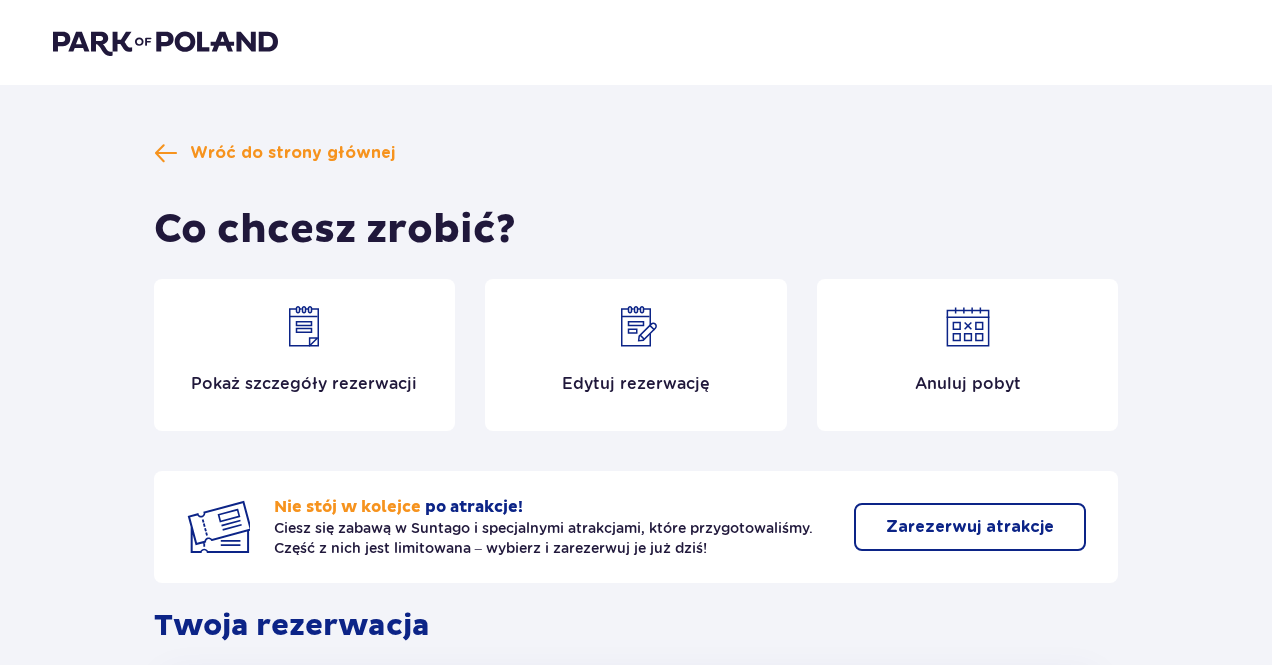 click at bounding box center [636, 327] 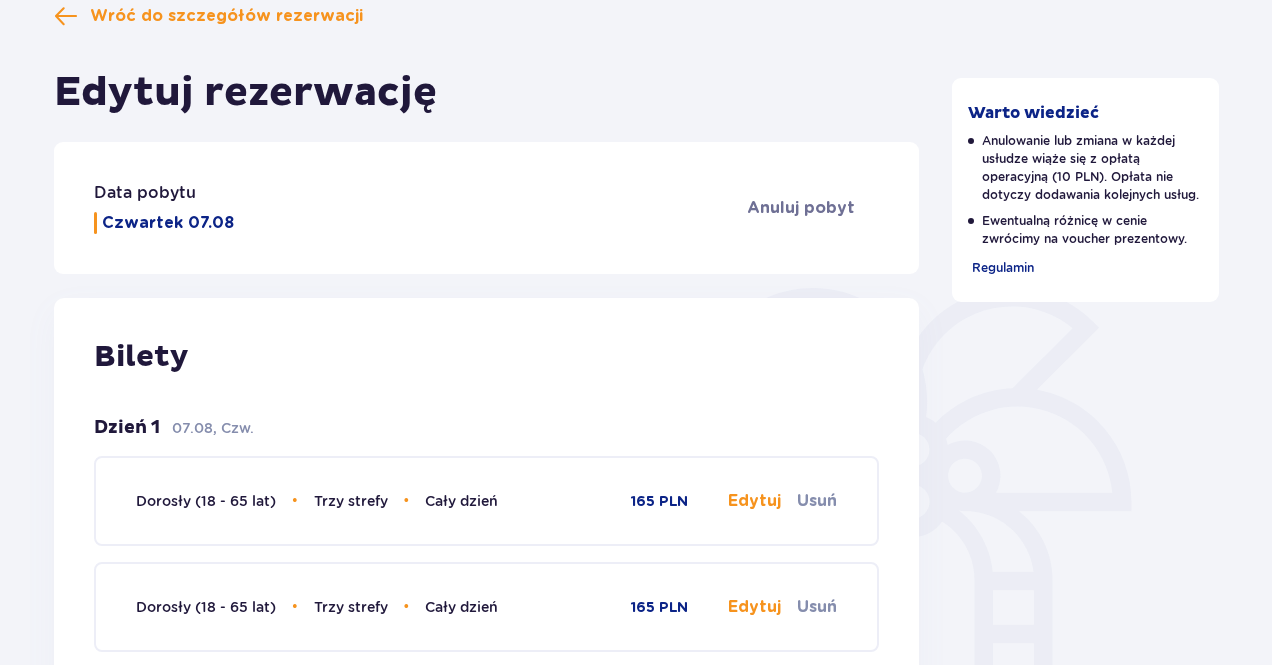 scroll, scrollTop: 262, scrollLeft: 0, axis: vertical 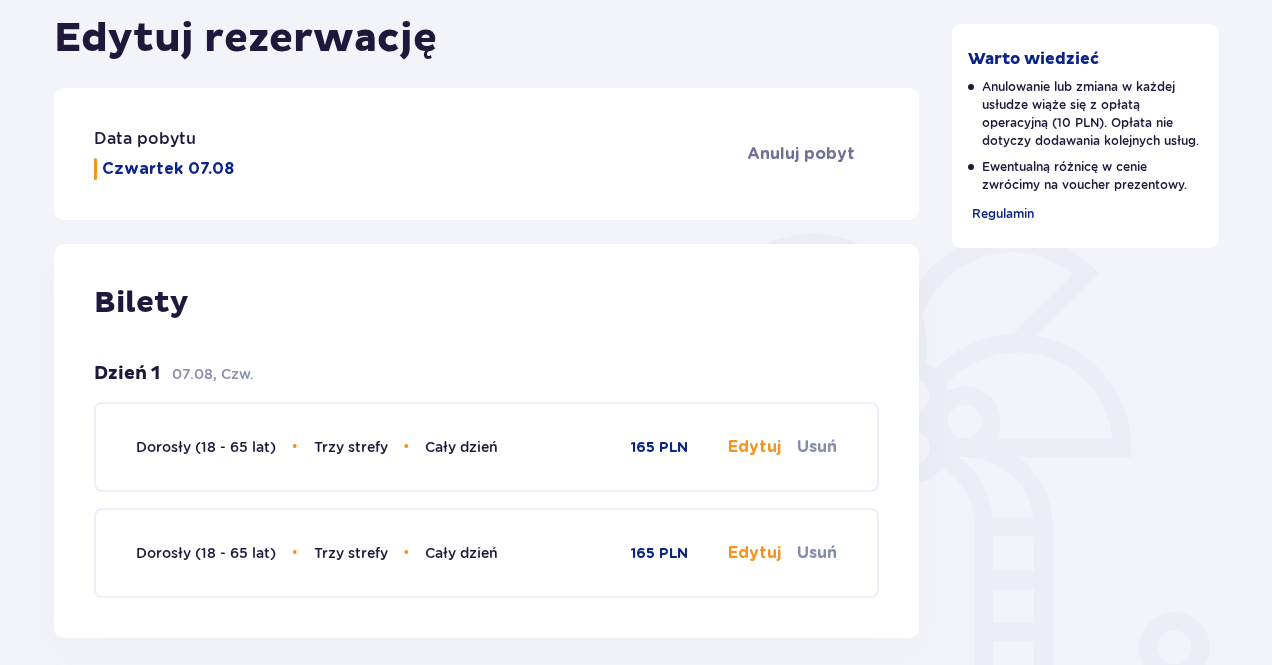 click on "Edytuj" at bounding box center (754, 447) 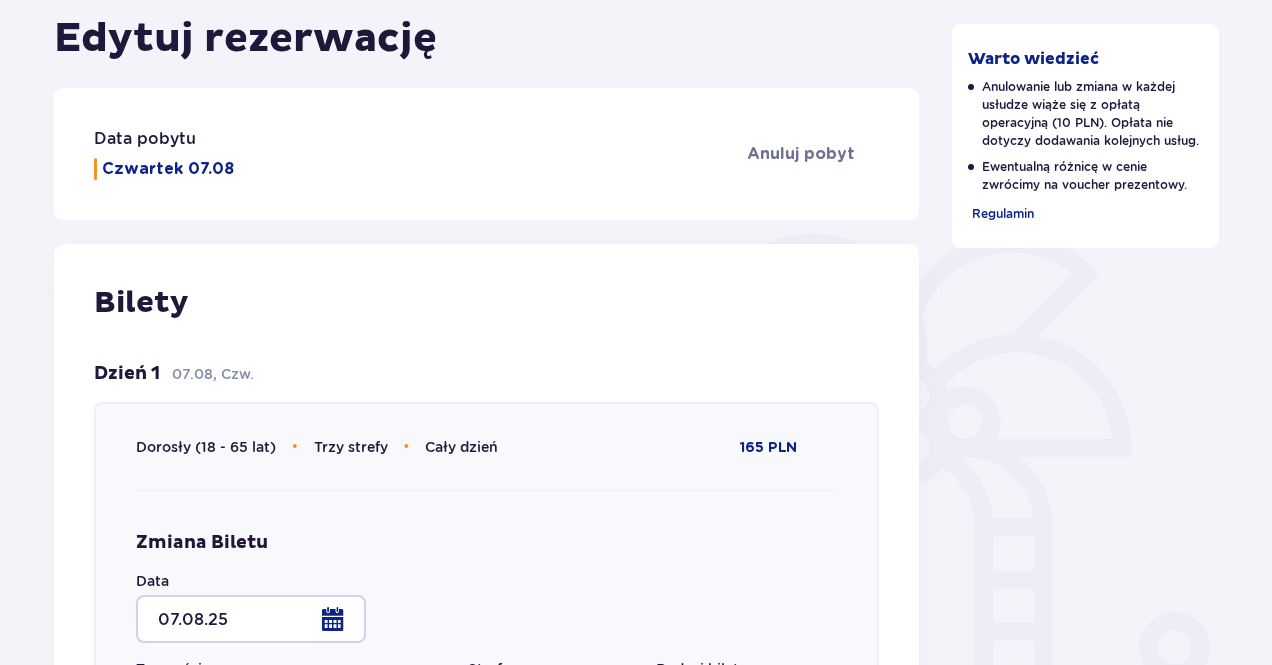 click at bounding box center [251, 619] 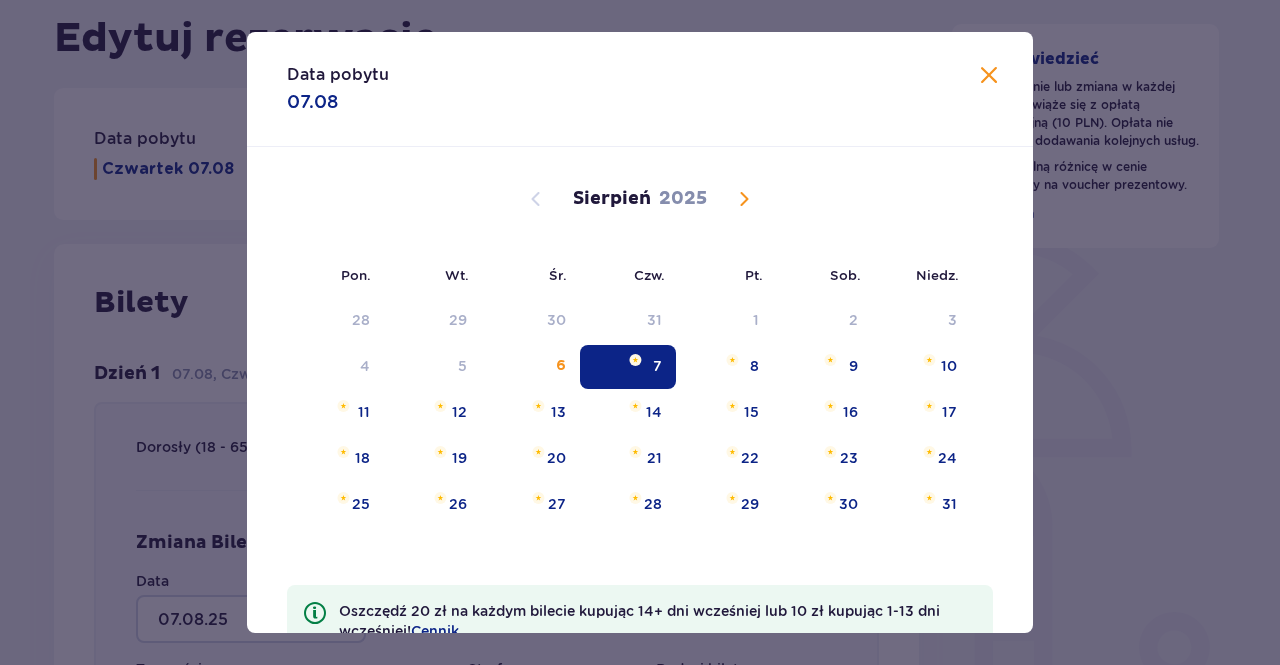 click at bounding box center [744, 199] 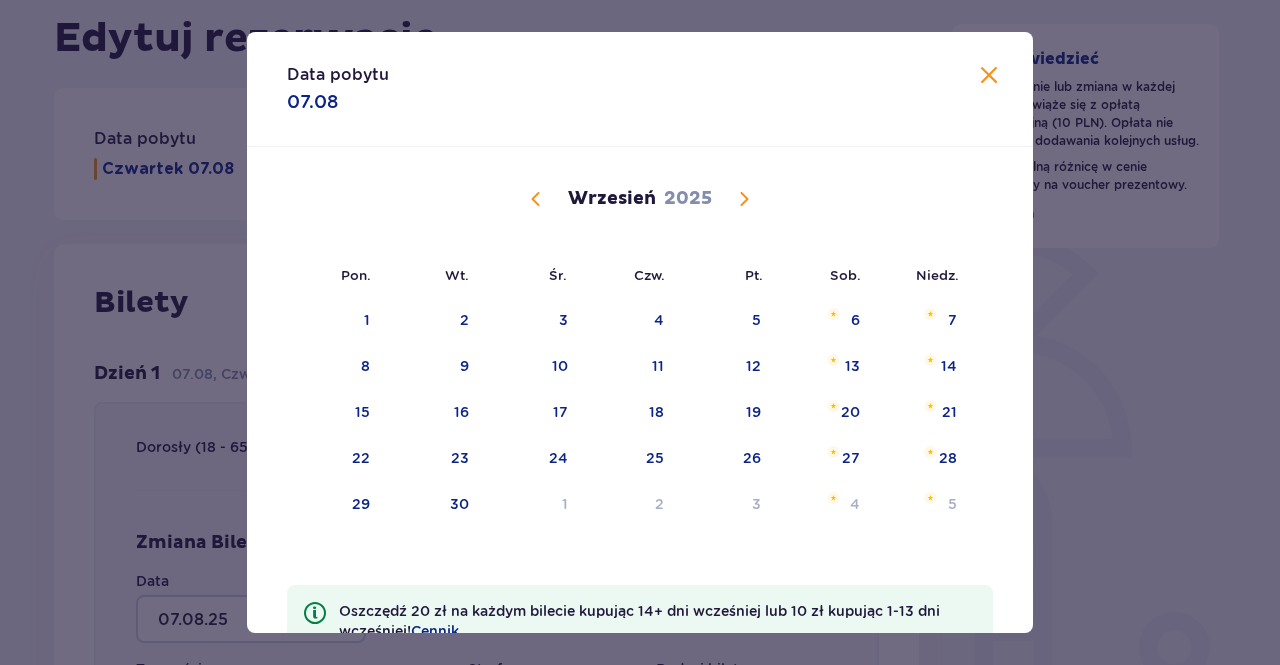click at bounding box center [744, 199] 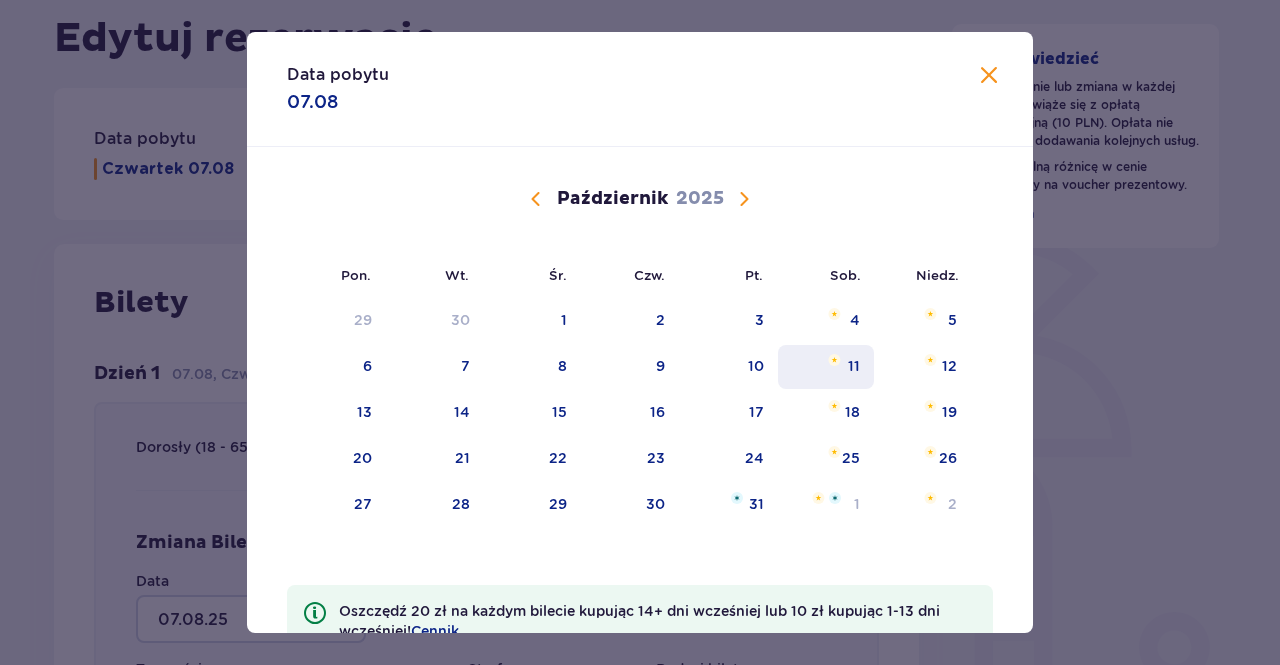 click on "11" at bounding box center [854, 366] 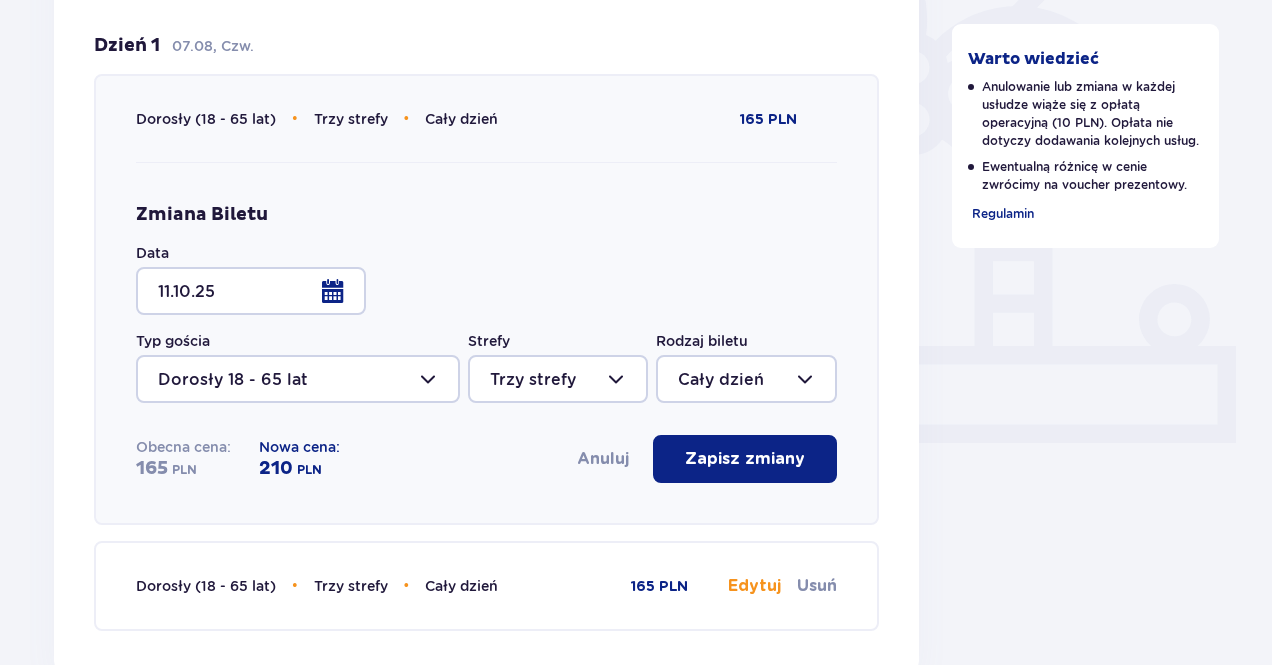 scroll, scrollTop: 661, scrollLeft: 0, axis: vertical 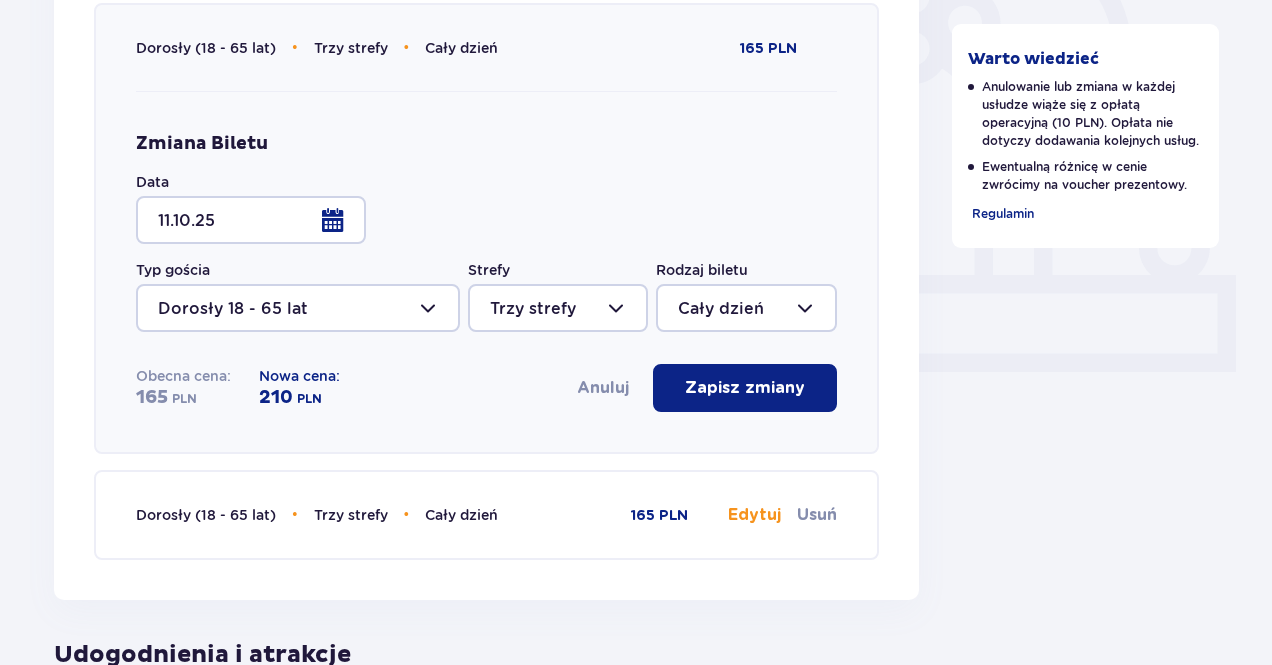 click on "Zapisz zmiany" at bounding box center [745, 388] 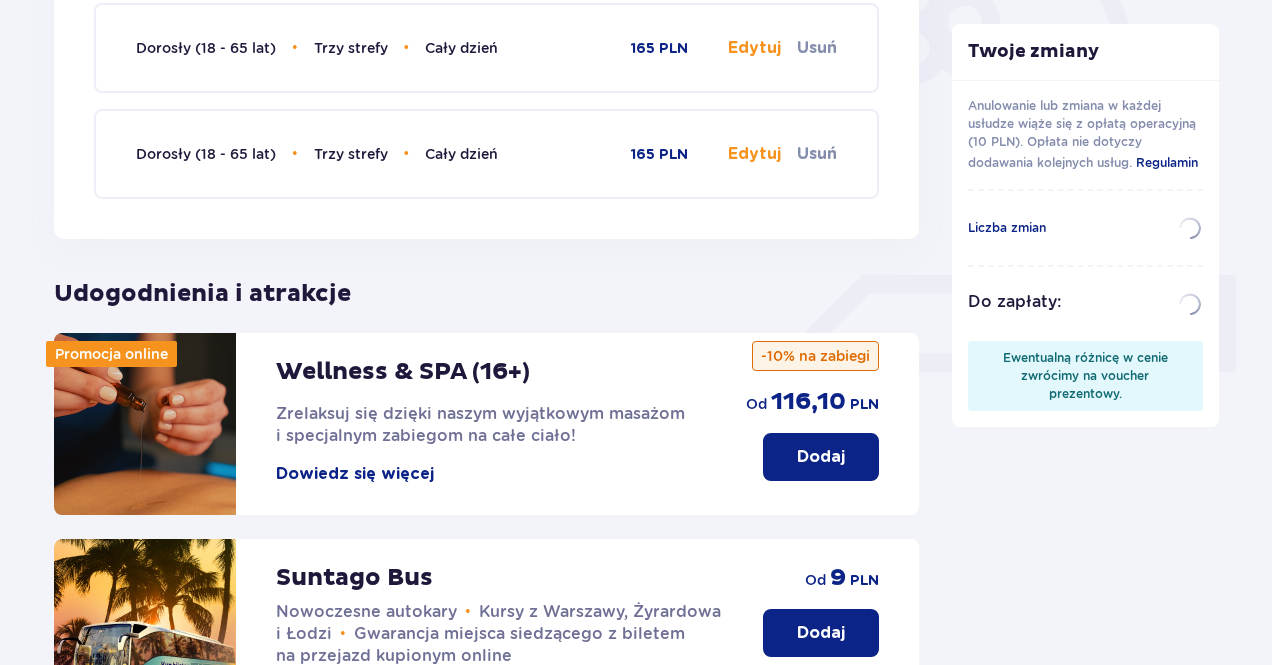 scroll, scrollTop: 554, scrollLeft: 0, axis: vertical 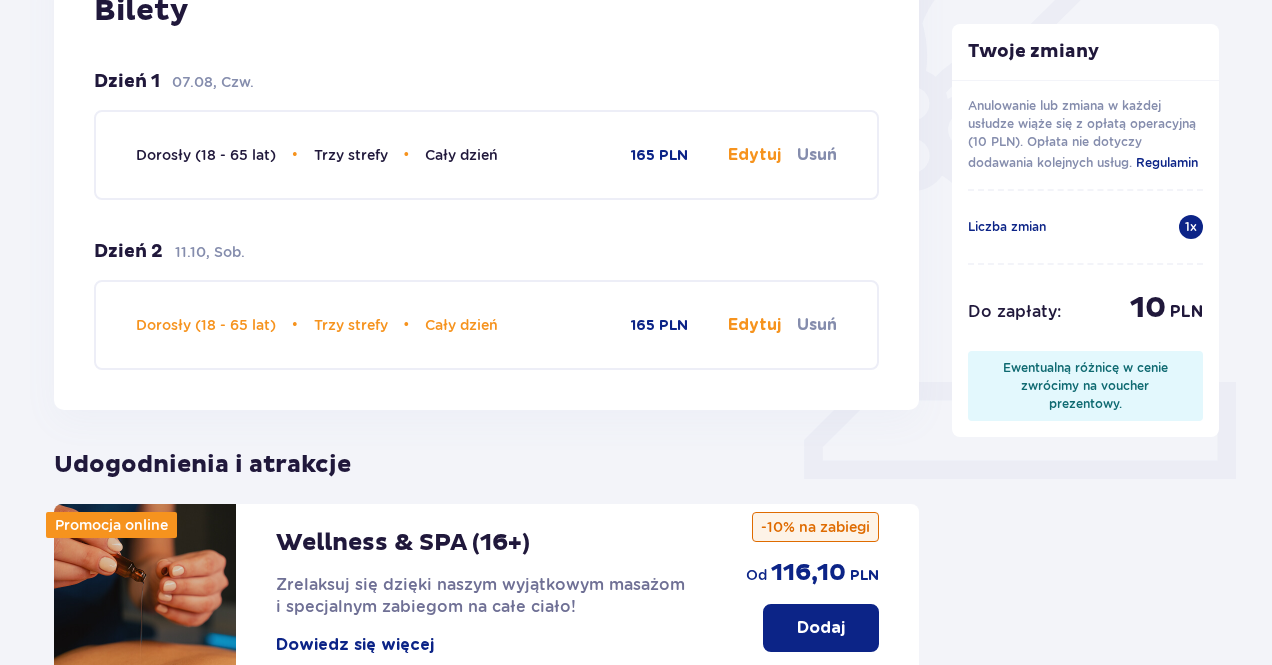 click on "Edytuj" at bounding box center (754, 155) 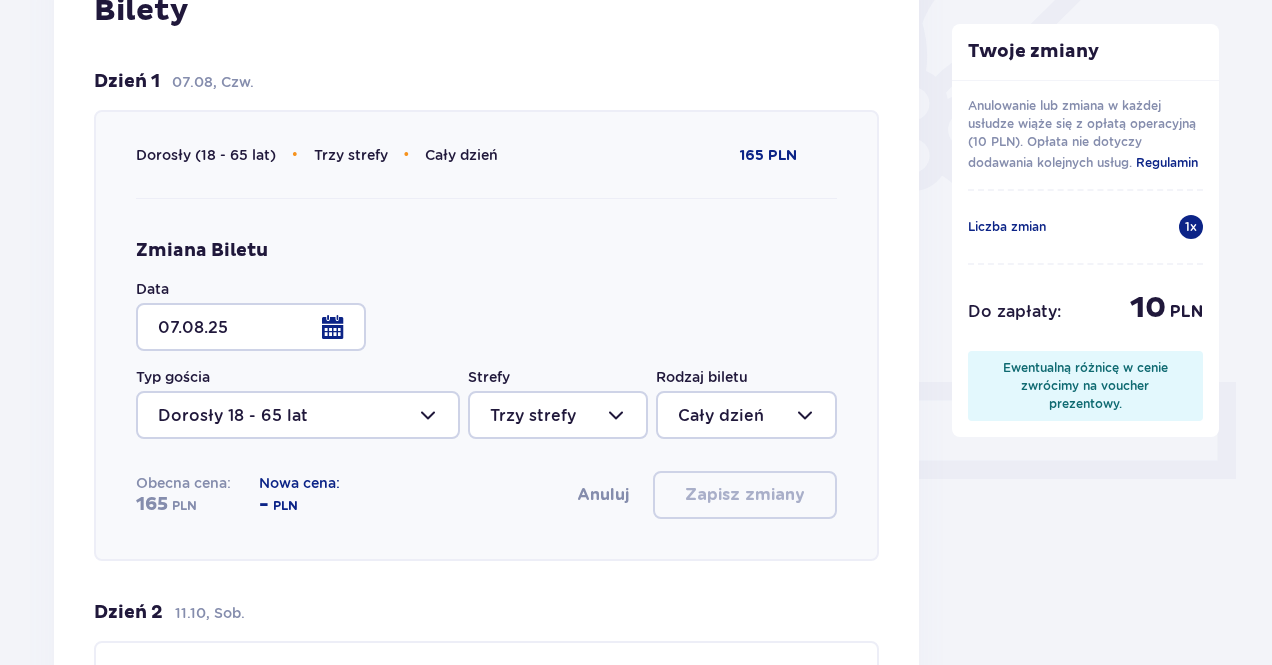 click at bounding box center (251, 327) 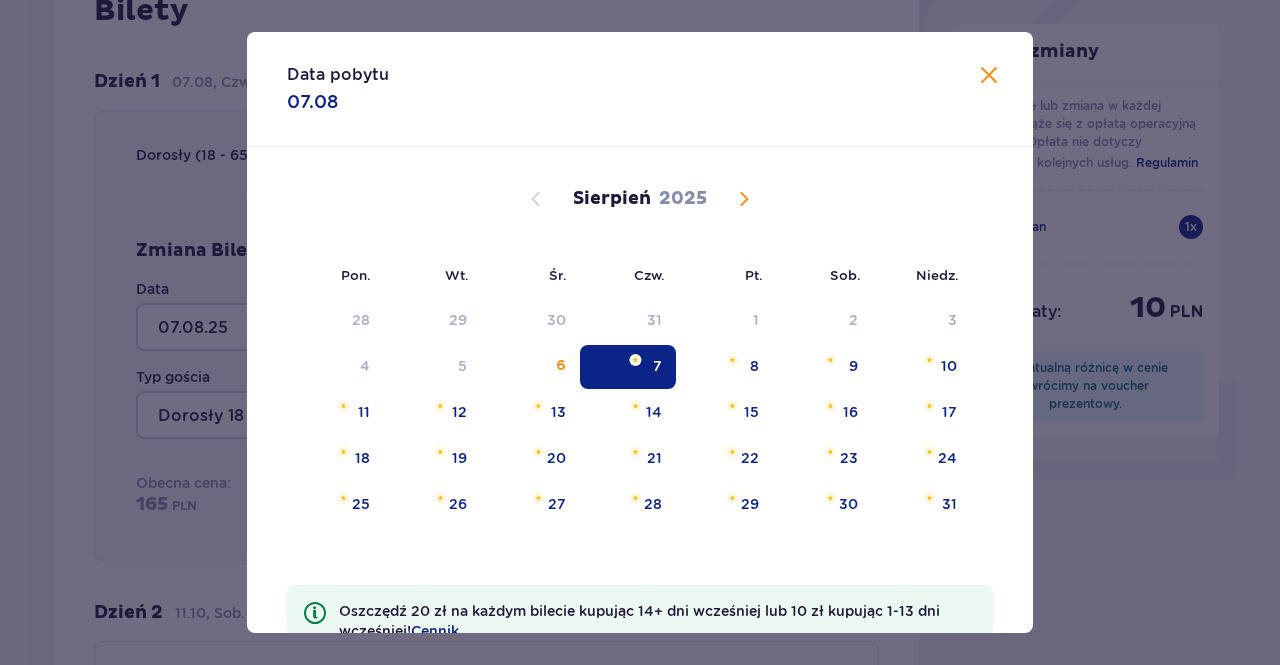 click at bounding box center [744, 199] 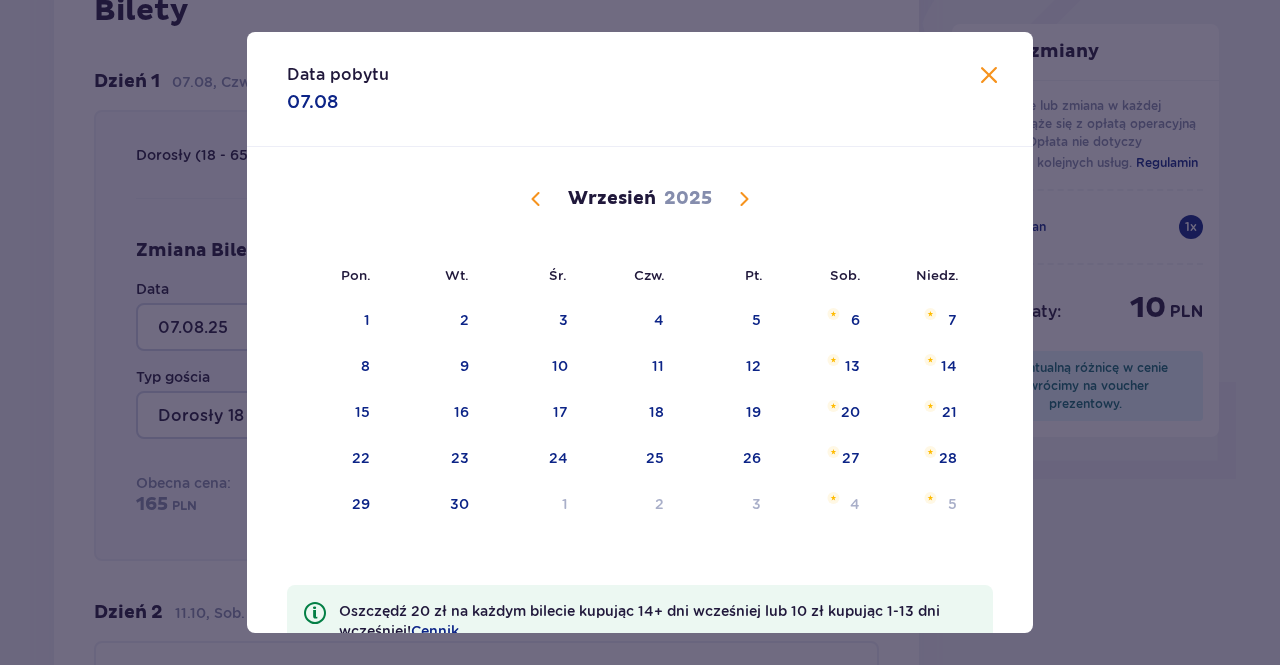 click at bounding box center [744, 199] 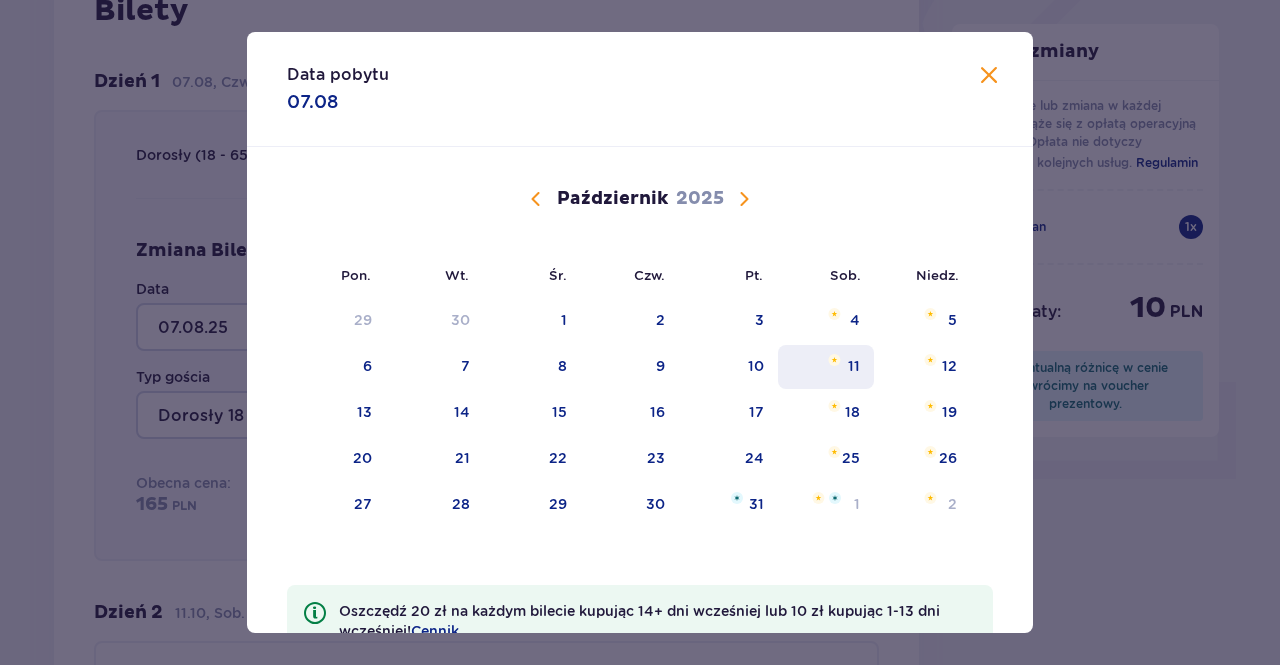 click on "11" at bounding box center (826, 367) 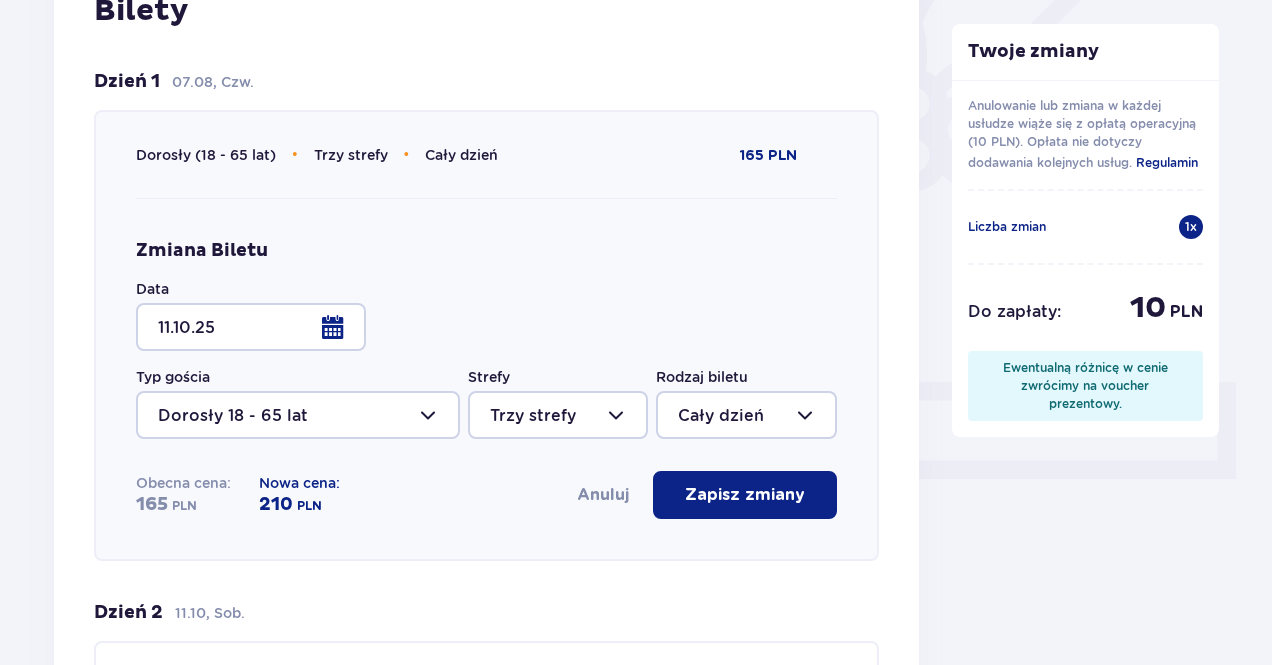 click on "Zapisz zmiany" at bounding box center [745, 495] 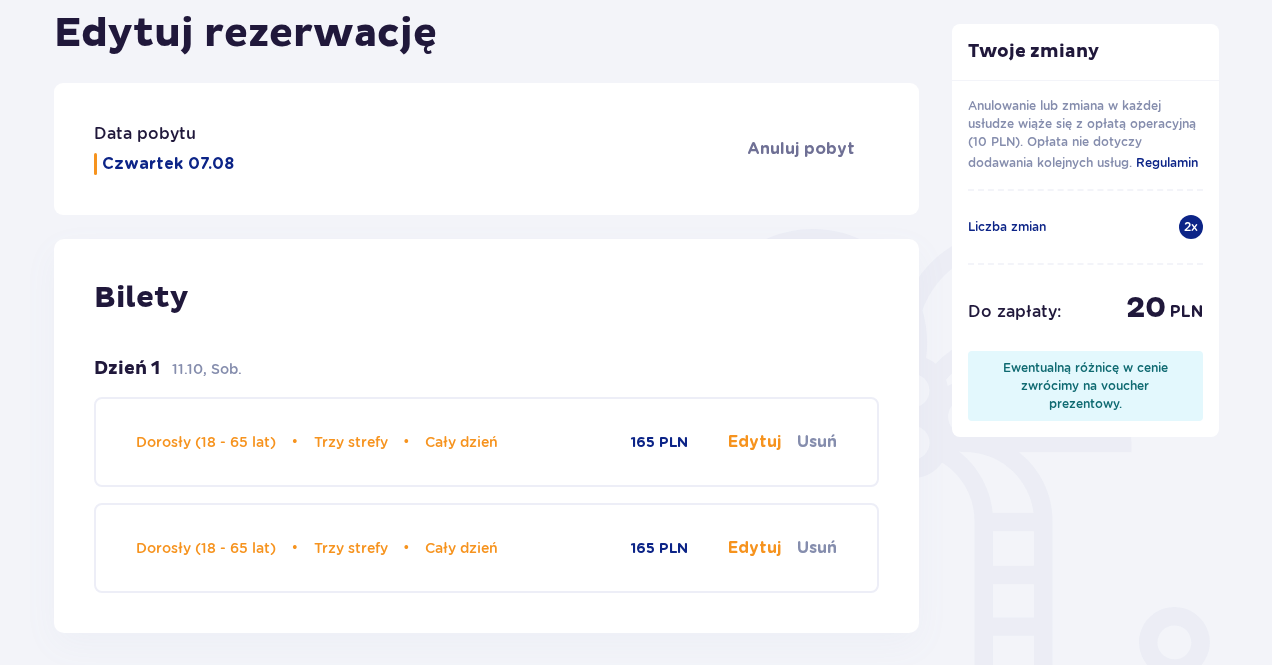 scroll, scrollTop: 478, scrollLeft: 0, axis: vertical 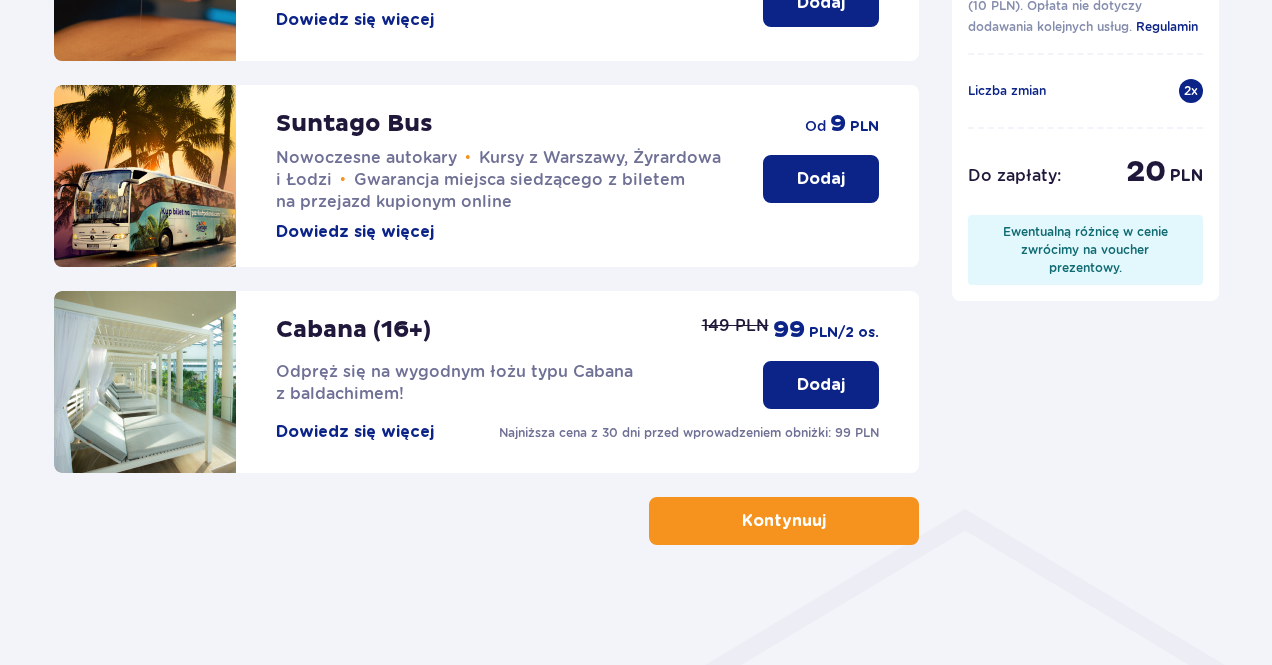 click on "Kontynuuj" at bounding box center (784, 521) 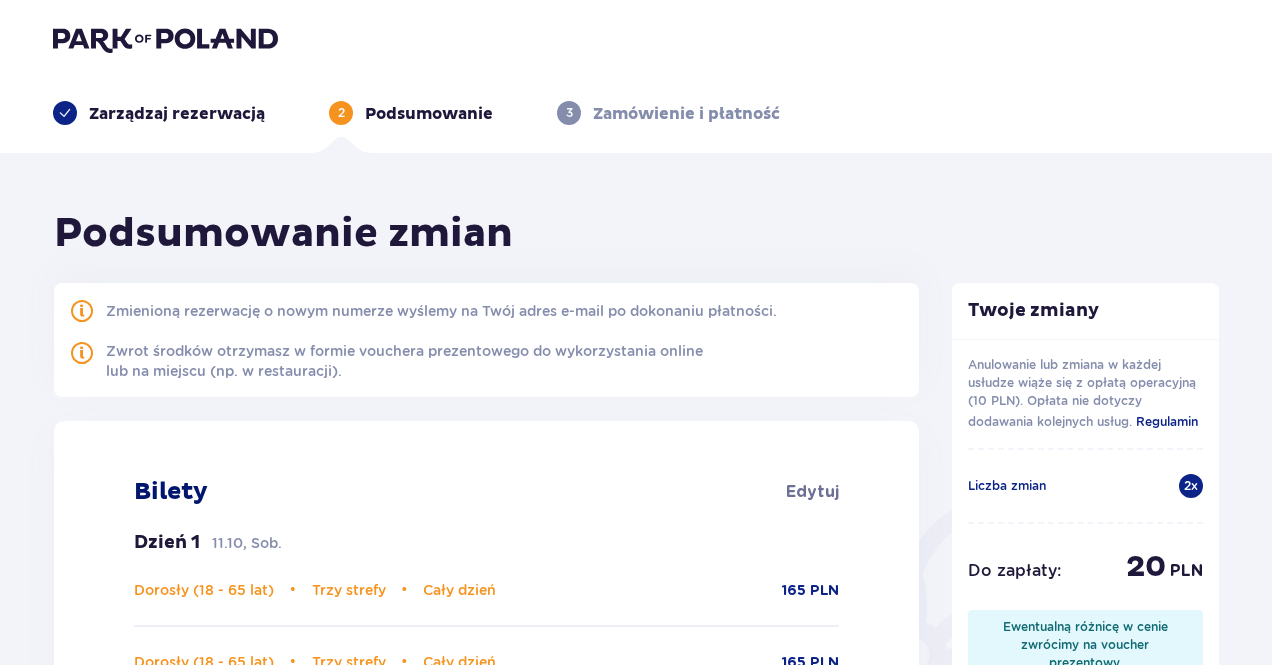 scroll, scrollTop: 0, scrollLeft: 0, axis: both 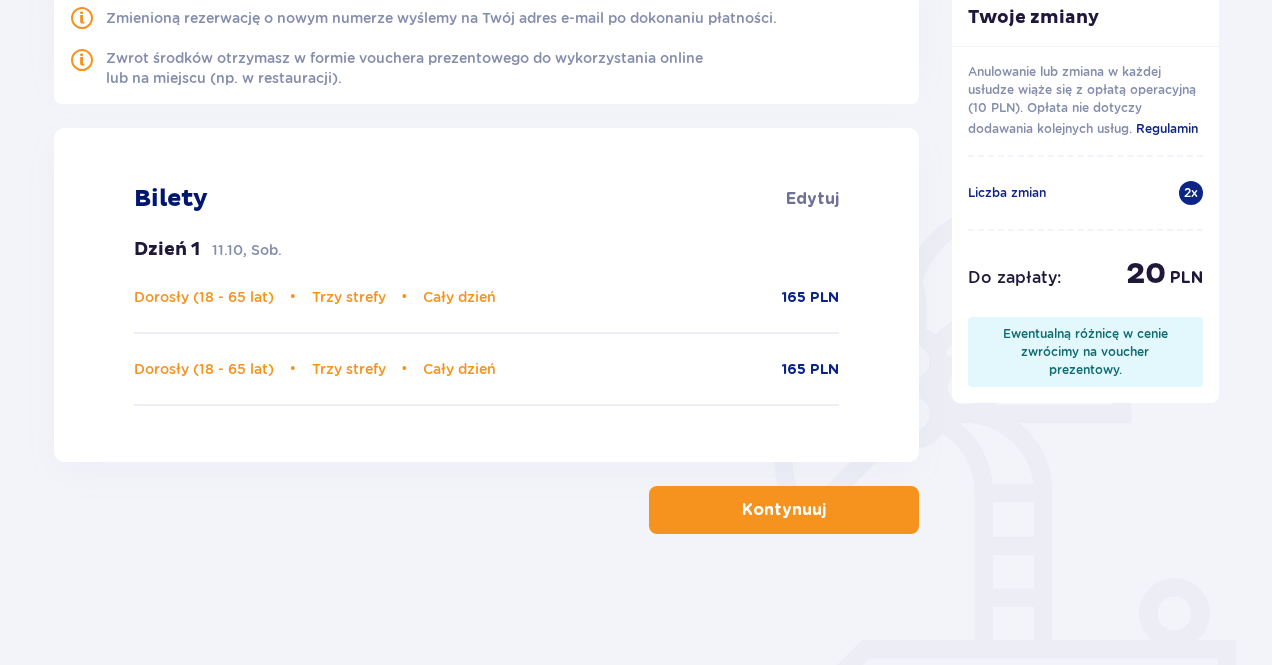 click on "Kontynuuj" at bounding box center (784, 510) 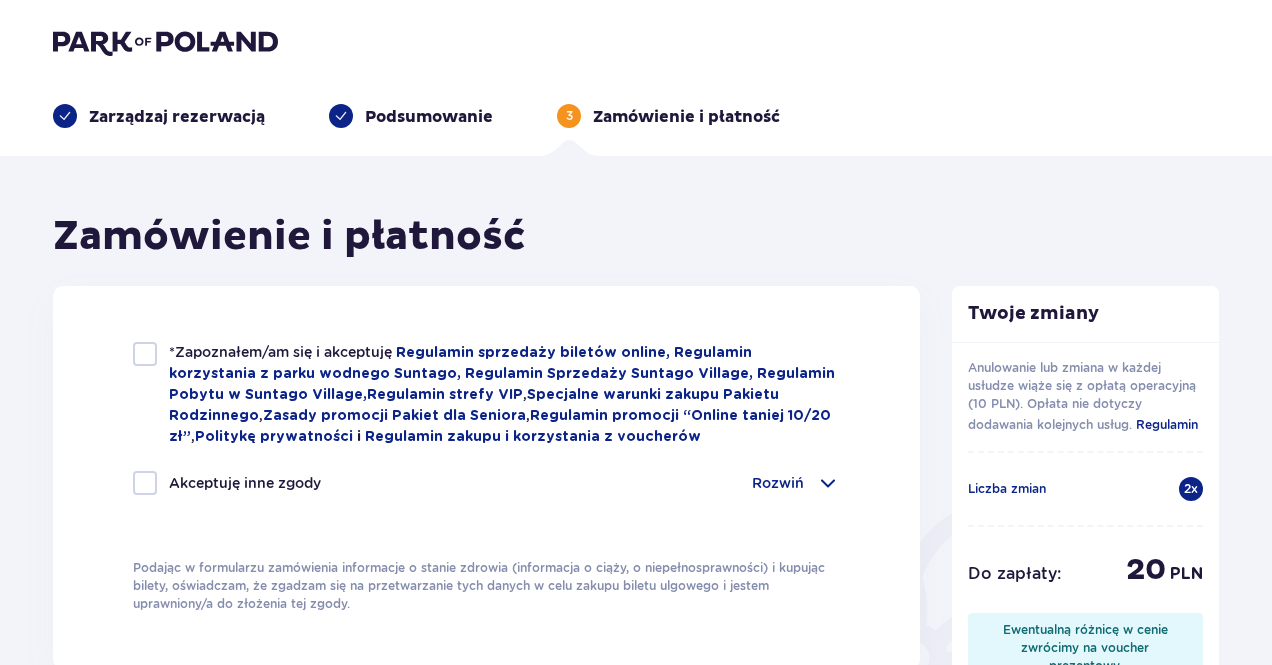 scroll, scrollTop: 0, scrollLeft: 0, axis: both 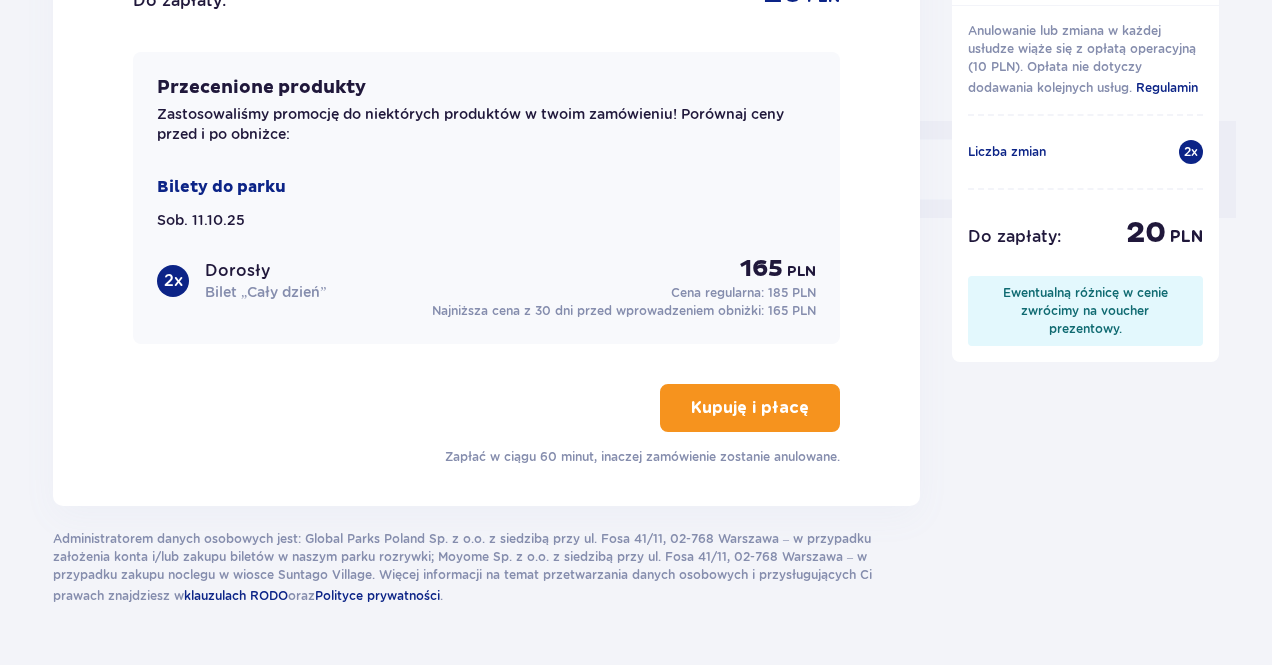 click on "Kupuję i płacę" at bounding box center (750, 408) 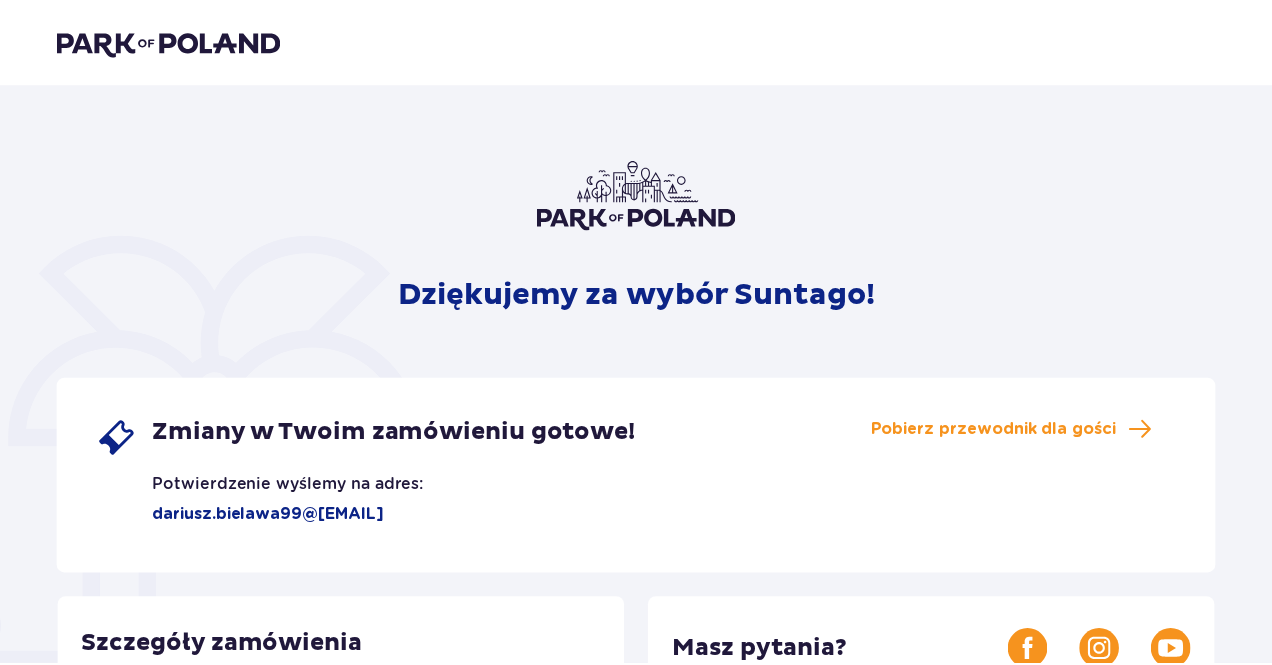scroll, scrollTop: 0, scrollLeft: 0, axis: both 